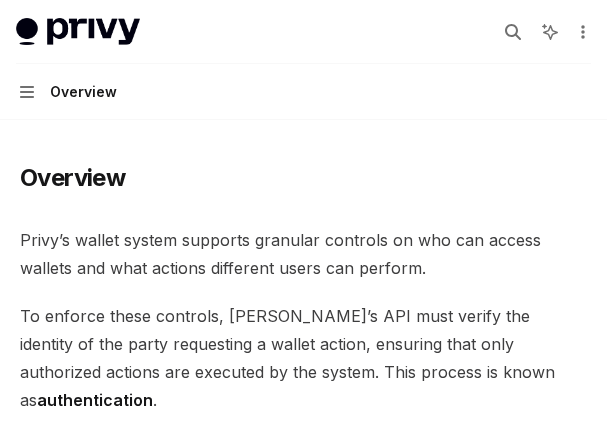 scroll, scrollTop: 0, scrollLeft: 0, axis: both 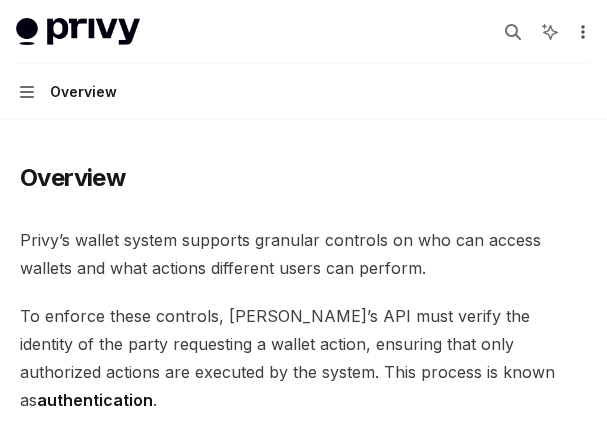 click 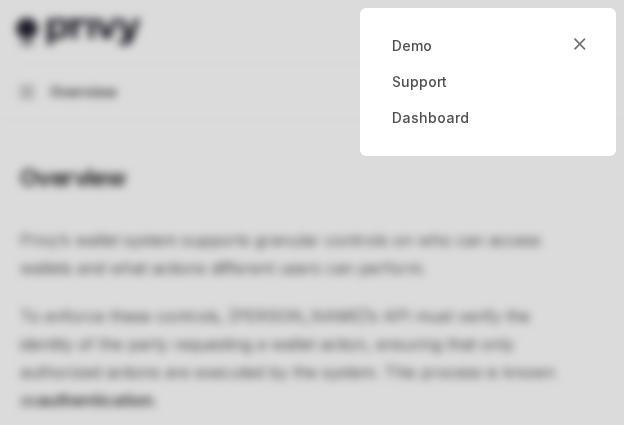 click at bounding box center [312, 212] 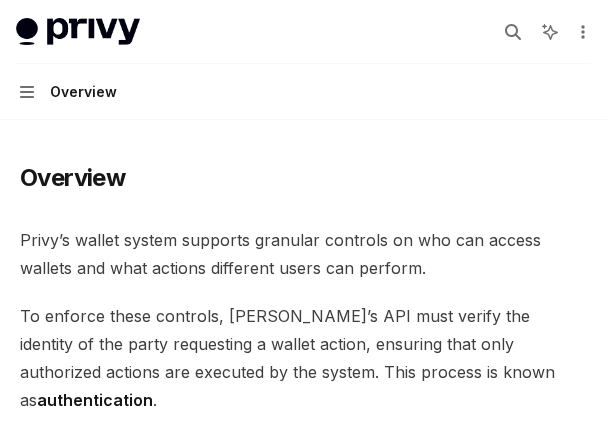 click on "To enforce these controls, [PERSON_NAME]’s API must verify the identity of the party requesting a wallet action, ensuring that only authorized actions are executed by the system. This process is known as  authentication ." at bounding box center [303, 358] 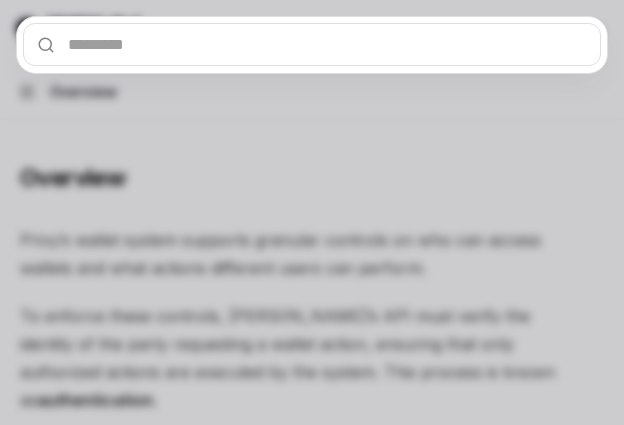 click at bounding box center [312, 44] 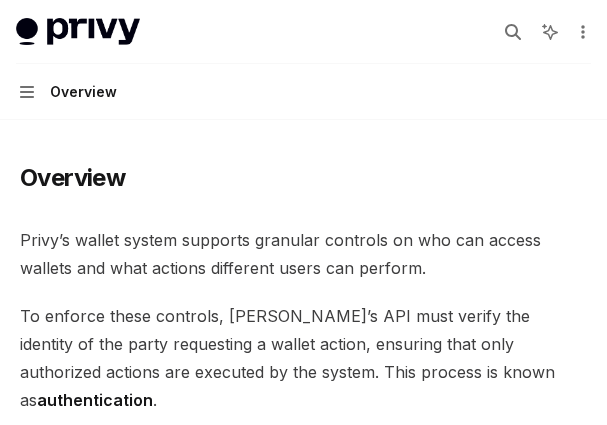 click on "Privy’s wallet system supports granular controls on who can access wallets and what actions different users can perform." at bounding box center (303, 254) 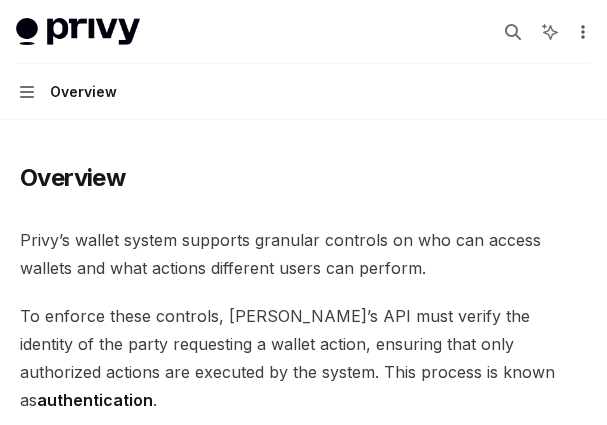 click 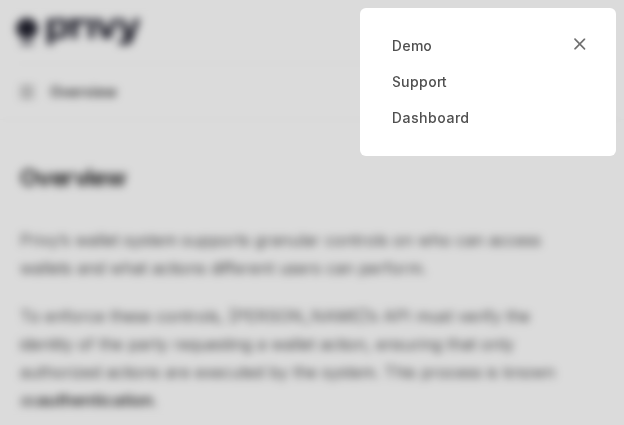 click at bounding box center [312, 212] 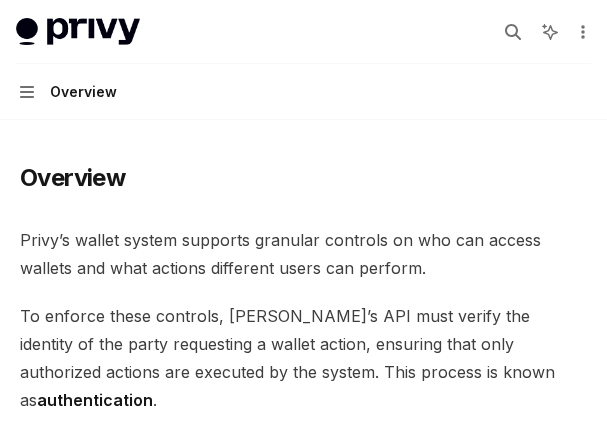 drag, startPoint x: 50, startPoint y: 309, endPoint x: 33, endPoint y: 265, distance: 47.169907 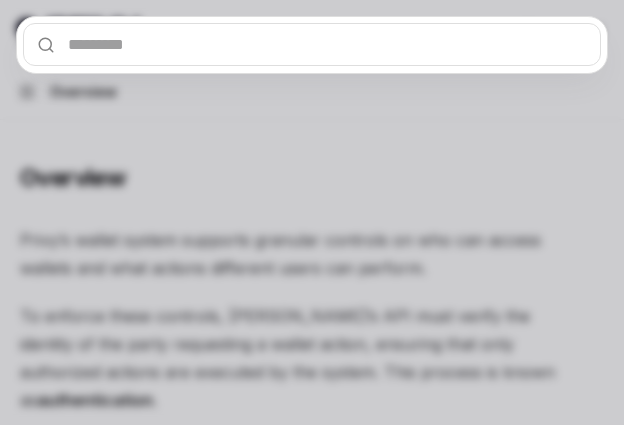 click at bounding box center (312, 44) 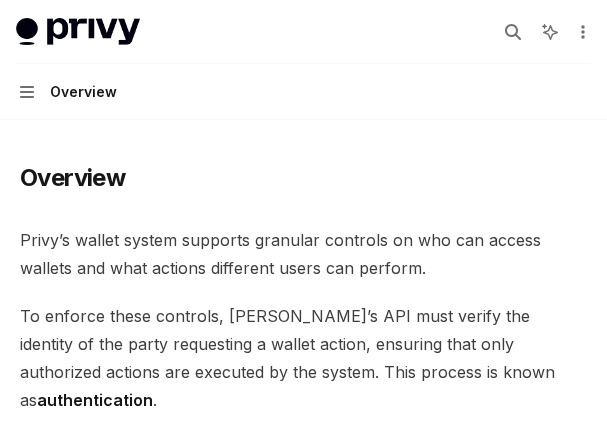 click on "Overview Privy’s wallet system supports granular controls on who can access wallets and what actions different users can perform.
To enforce these controls, [PERSON_NAME]’s API must verify the identity of the party requesting a wallet action, ensuring that only authorized actions are executed by the system. This process is known as  authentication .
Privy supports both  API authentication  and  user authentication  for authenticating access to wallets.
​ API authentication
With  API authentication , Privy authenticates a request from your server directly using an  API secret . This ensures that [PERSON_NAME] only executes requests sent by your servers alone, and no other party.
In addition to the API secret, you can also configure  authorization keys  that control specific wallets, policies, and other resources. Any requests to use or update these resources require a signature from the corresponding authorization key. This allows you to enforce granular controls on all Privy resources.
​
SMS" at bounding box center (303, 1544) 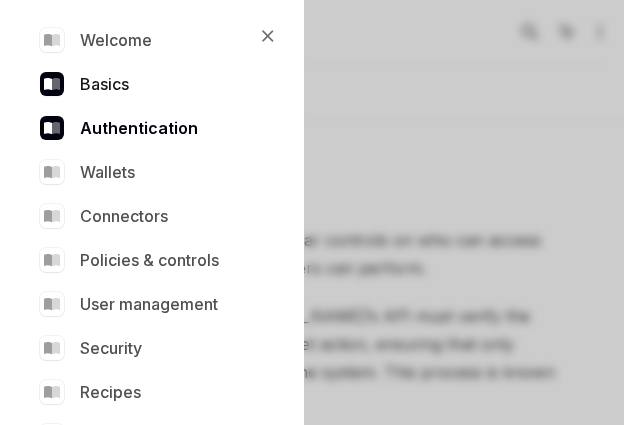 click on "Basics" at bounding box center [148, 84] 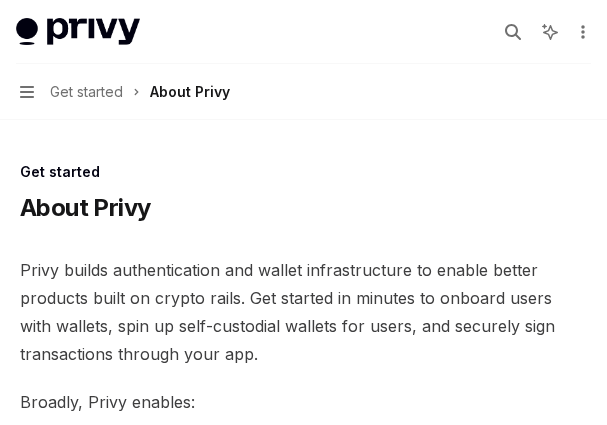click on "Navigation Get started About Privy" at bounding box center (125, 92) 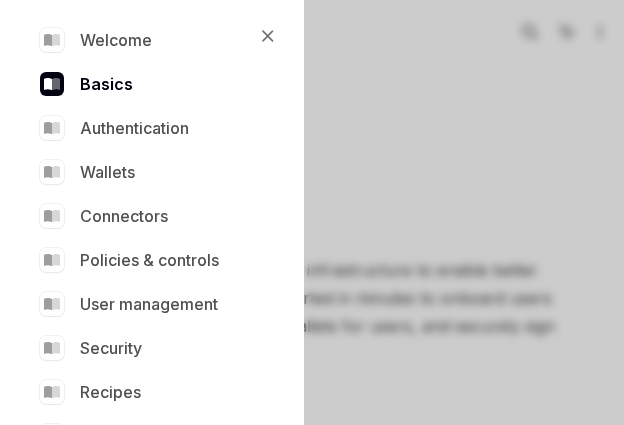 click on "Welcome Basics Authentication Wallets Connectors Policies & controls User management Security Recipes API reference" at bounding box center [148, 238] 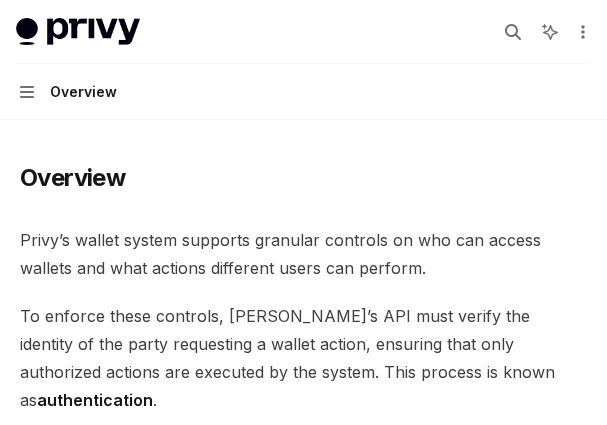 click on "Privy’s wallet system supports granular controls on who can access wallets and what actions different users can perform." at bounding box center [303, 254] 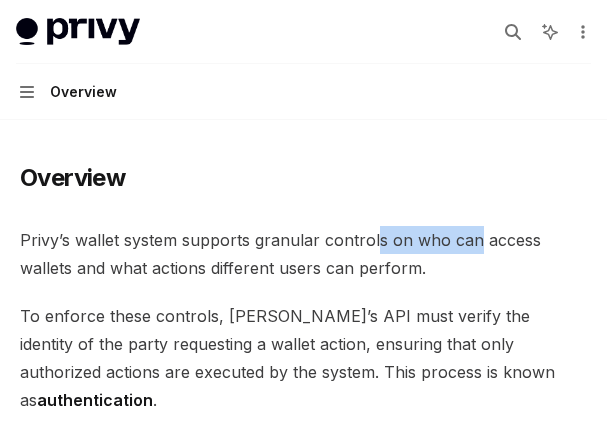 drag, startPoint x: 374, startPoint y: 227, endPoint x: 475, endPoint y: 251, distance: 103.81233 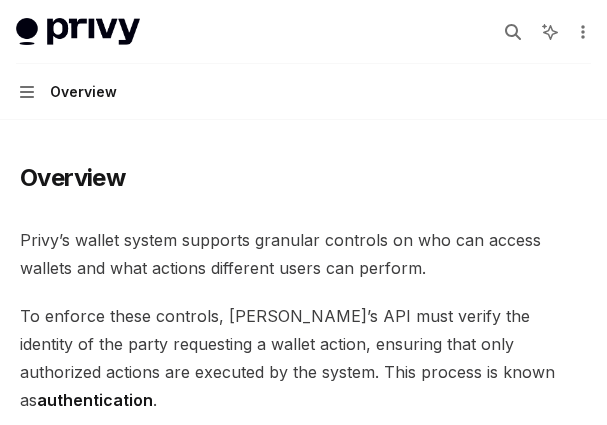 click on "Privy’s wallet system supports granular controls on who can access wallets and what actions different users can perform." at bounding box center (303, 254) 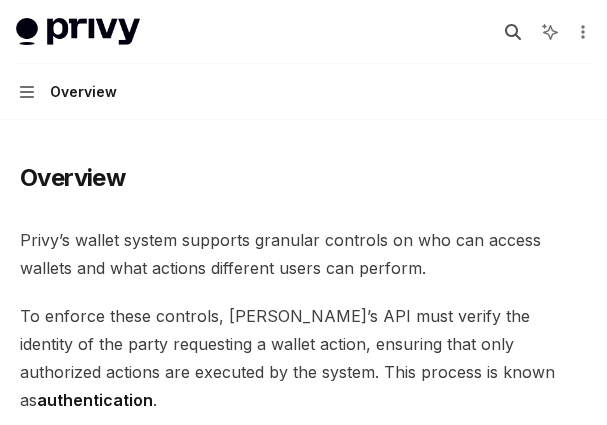 click 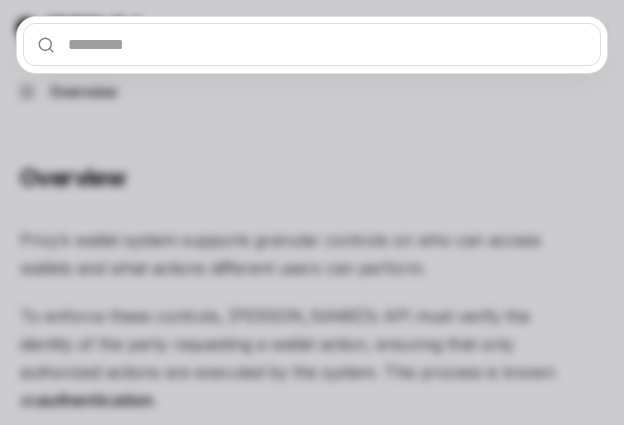 click at bounding box center (312, 44) 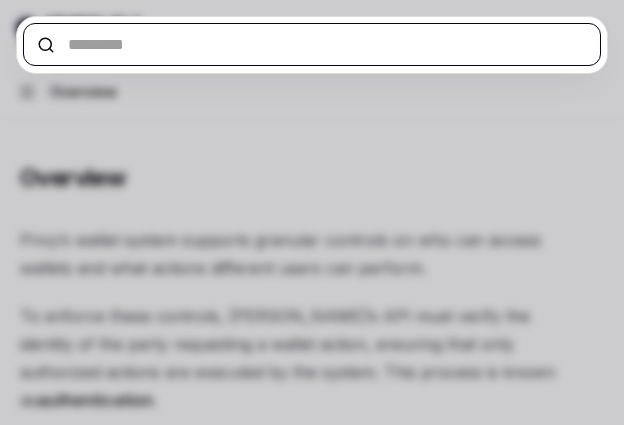 click at bounding box center (312, 44) 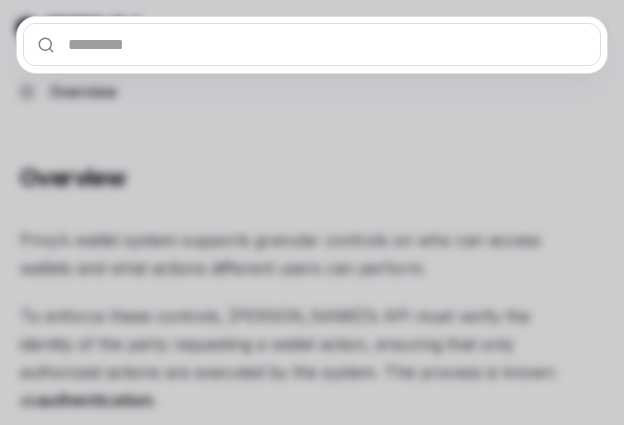 click at bounding box center (312, 212) 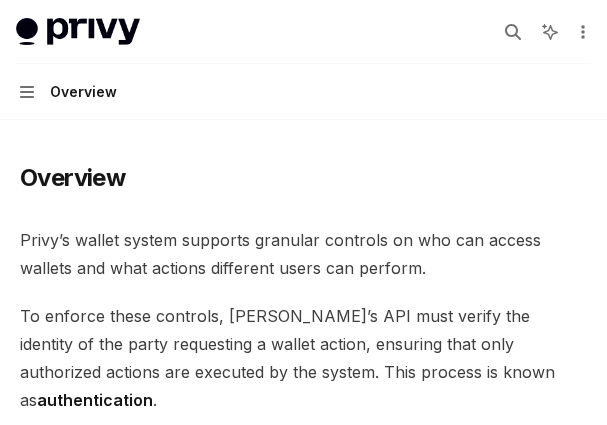 click on "Overview Privy’s wallet system supports granular controls on who can access wallets and what actions different users can perform.
To enforce these controls, [PERSON_NAME]’s API must verify the identity of the party requesting a wallet action, ensuring that only authorized actions are executed by the system. This process is known as  authentication .
Privy supports both  API authentication  and  user authentication  for authenticating access to wallets.
​ API authentication
With  API authentication , Privy authenticates a request from your server directly using an  API secret . This ensures that [PERSON_NAME] only executes requests sent by your servers alone, and no other party.
In addition to the API secret, you can also configure  authorization keys  that control specific wallets, policies, and other resources. Any requests to use or update these resources require a signature from the corresponding authorization key. This allows you to enforce granular controls on all Privy resources.
​
SMS" at bounding box center [303, 1464] 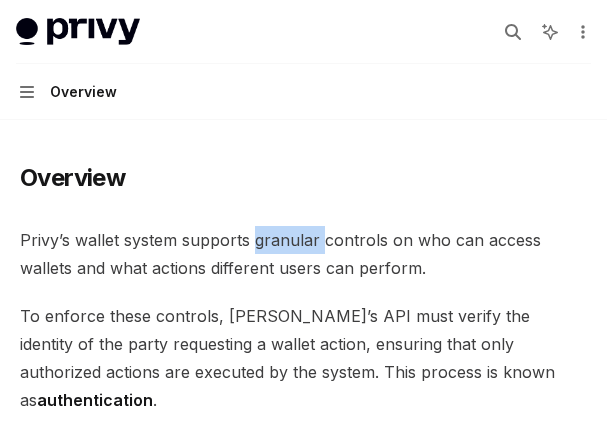click on "Overview Privy’s wallet system supports granular controls on who can access wallets and what actions different users can perform.
To enforce these controls, [PERSON_NAME]’s API must verify the identity of the party requesting a wallet action, ensuring that only authorized actions are executed by the system. This process is known as  authentication .
Privy supports both  API authentication  and  user authentication  for authenticating access to wallets.
​ API authentication
With  API authentication , Privy authenticates a request from your server directly using an  API secret . This ensures that [PERSON_NAME] only executes requests sent by your servers alone, and no other party.
In addition to the API secret, you can also configure  authorization keys  that control specific wallets, policies, and other resources. Any requests to use or update these resources require a signature from the corresponding authorization key. This allows you to enforce granular controls on all Privy resources.
​
SMS" at bounding box center [303, 1544] 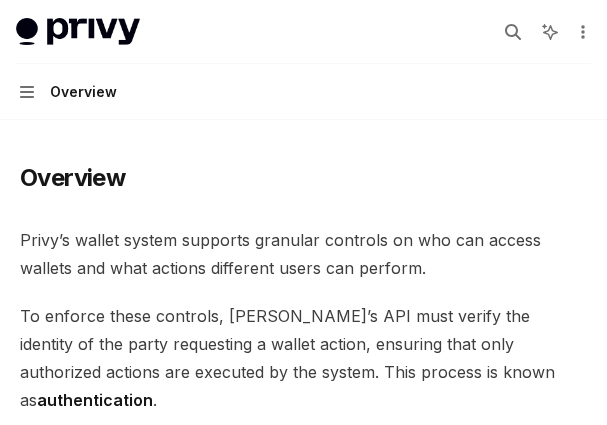click on "Overview Privy’s wallet system supports granular controls on who can access wallets and what actions different users can perform.
To enforce these controls, [PERSON_NAME]’s API must verify the identity of the party requesting a wallet action, ensuring that only authorized actions are executed by the system. This process is known as  authentication .
Privy supports both  API authentication  and  user authentication  for authenticating access to wallets.
​ API authentication
With  API authentication , Privy authenticates a request from your server directly using an  API secret . This ensures that [PERSON_NAME] only executes requests sent by your servers alone, and no other party.
In addition to the API secret, you can also configure  authorization keys  that control specific wallets, policies, and other resources. Any requests to use or update these resources require a signature from the corresponding authorization key. This allows you to enforce granular controls on all Privy resources.
​
SMS" at bounding box center (303, 1544) 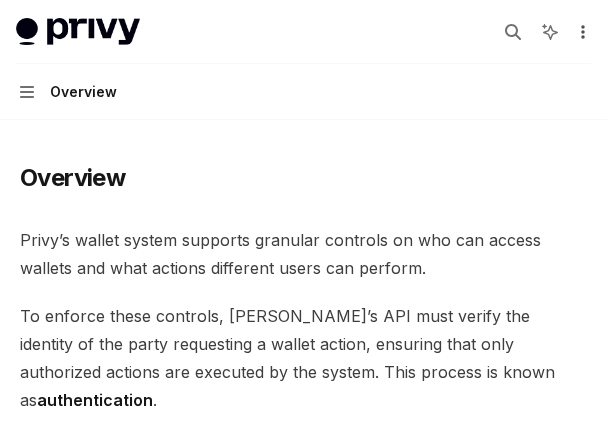 click 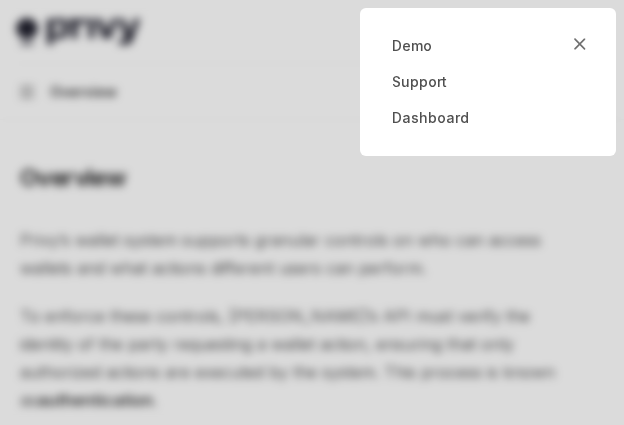 click at bounding box center [312, 212] 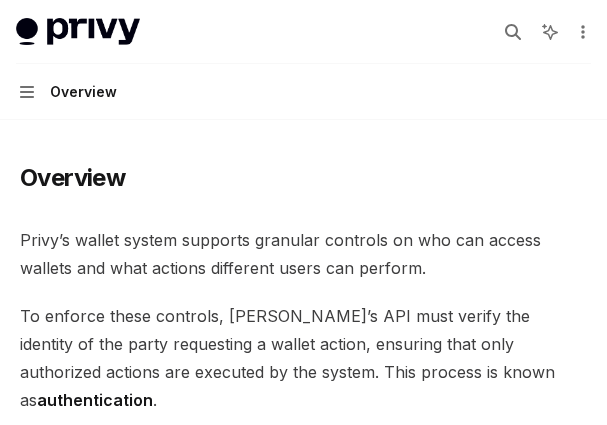 click on "Privy docs  home page Search... Ctrl  K Ask AI Demo Support Dashboard Dashboard Search... Navigation Overview" at bounding box center [303, 60] 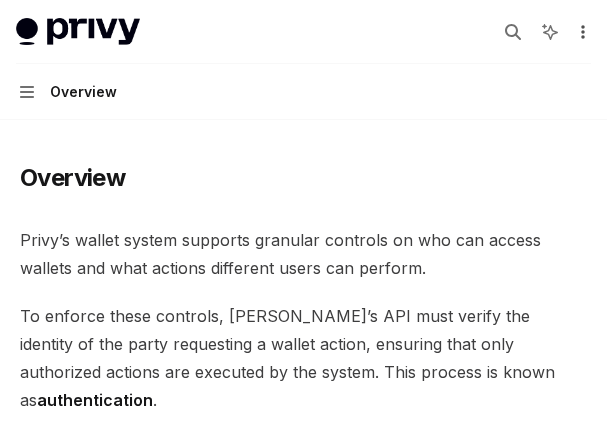 click 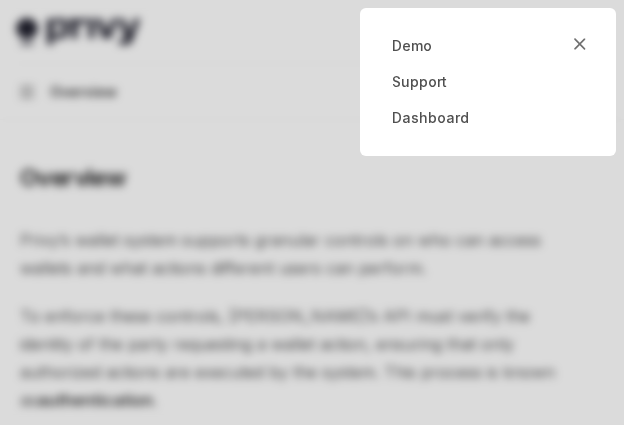 click at bounding box center (312, 212) 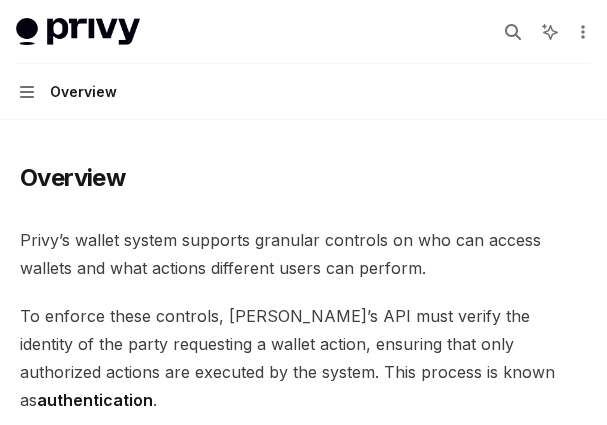 click on "Overview Privy’s wallet system supports granular controls on who can access wallets and what actions different users can perform.
To enforce these controls, [PERSON_NAME]’s API must verify the identity of the party requesting a wallet action, ensuring that only authorized actions are executed by the system. This process is known as  authentication .
Privy supports both  API authentication  and  user authentication  for authenticating access to wallets.
​ API authentication
With  API authentication , Privy authenticates a request from your server directly using an  API secret . This ensures that [PERSON_NAME] only executes requests sent by your servers alone, and no other party.
In addition to the API secret, you can also configure  authorization keys  that control specific wallets, policies, and other resources. Any requests to use or update these resources require a signature from the corresponding authorization key. This allows you to enforce granular controls on all Privy resources.
​
SMS" at bounding box center [303, 1464] 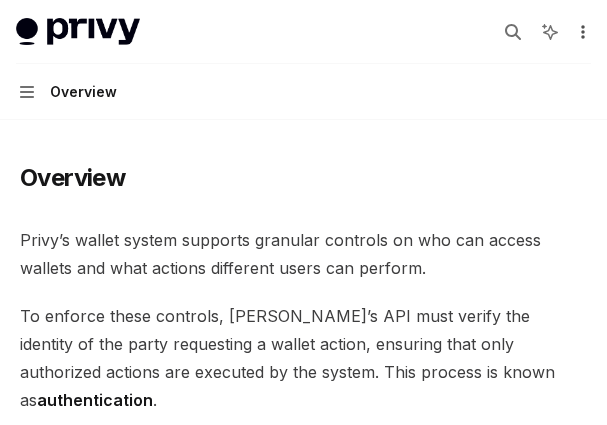 click 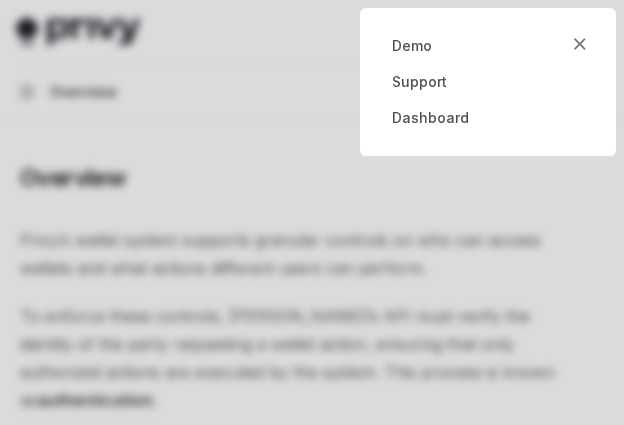 click at bounding box center (312, 212) 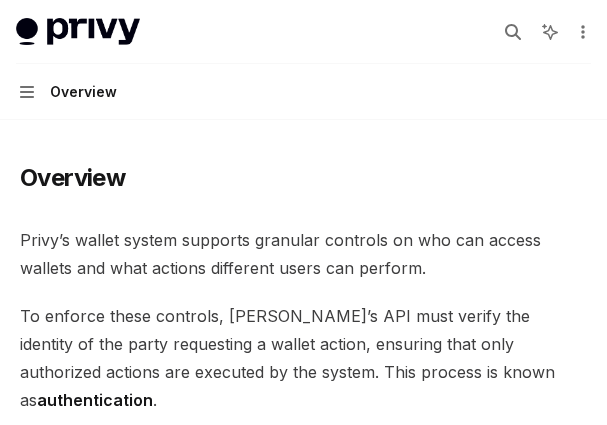 click on "Privy’s wallet system supports granular controls on who can access wallets and what actions different users can perform." at bounding box center [303, 254] 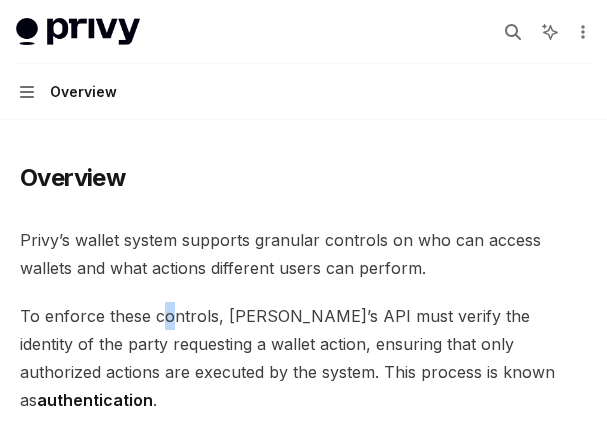 click on "To enforce these controls, [PERSON_NAME]’s API must verify the identity of the party requesting a wallet action, ensuring that only authorized actions are executed by the system. This process is known as  authentication ." at bounding box center [303, 358] 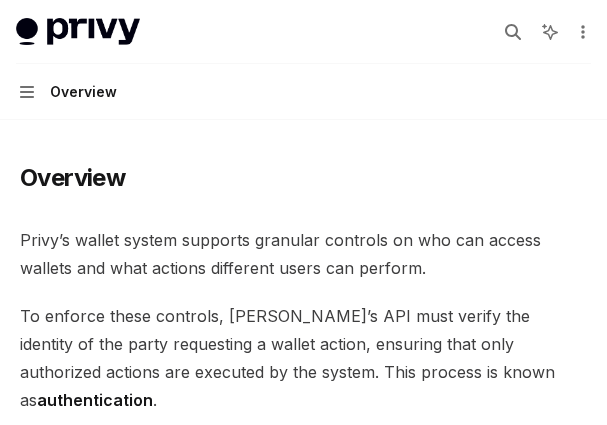click on "To enforce these controls, [PERSON_NAME]’s API must verify the identity of the party requesting a wallet action, ensuring that only authorized actions are executed by the system. This process is known as  authentication ." at bounding box center [303, 358] 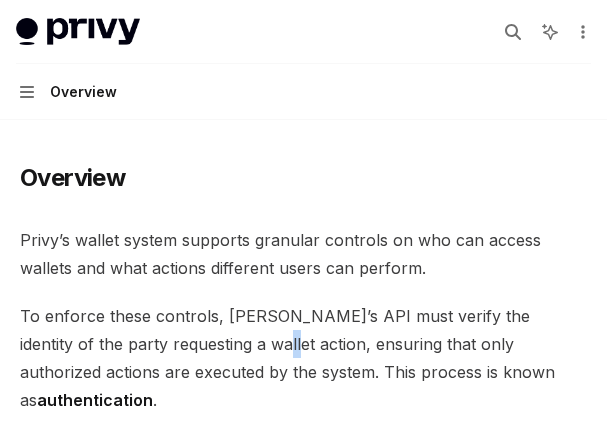 drag, startPoint x: 191, startPoint y: 337, endPoint x: 215, endPoint y: 350, distance: 27.294687 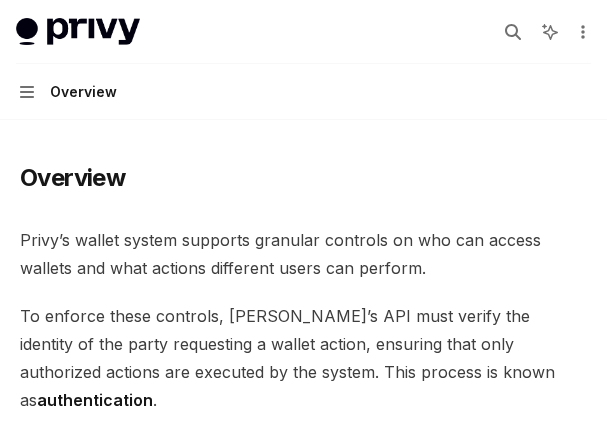click on "To enforce these controls, [PERSON_NAME]’s API must verify the identity of the party requesting a wallet action, ensuring that only authorized actions are executed by the system. This process is known as  authentication ." at bounding box center [303, 358] 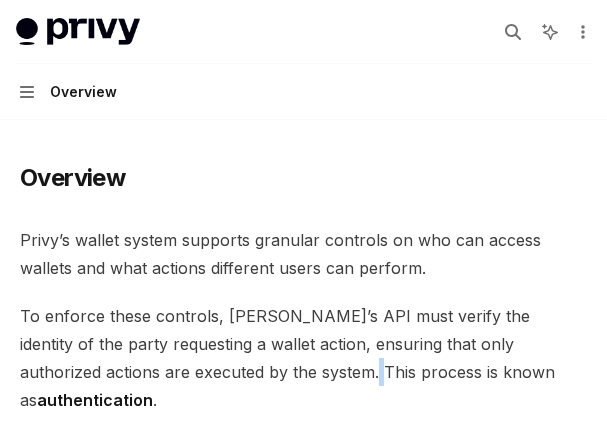 click on "To enforce these controls, [PERSON_NAME]’s API must verify the identity of the party requesting a wallet action, ensuring that only authorized actions are executed by the system. This process is known as  authentication ." at bounding box center [303, 358] 